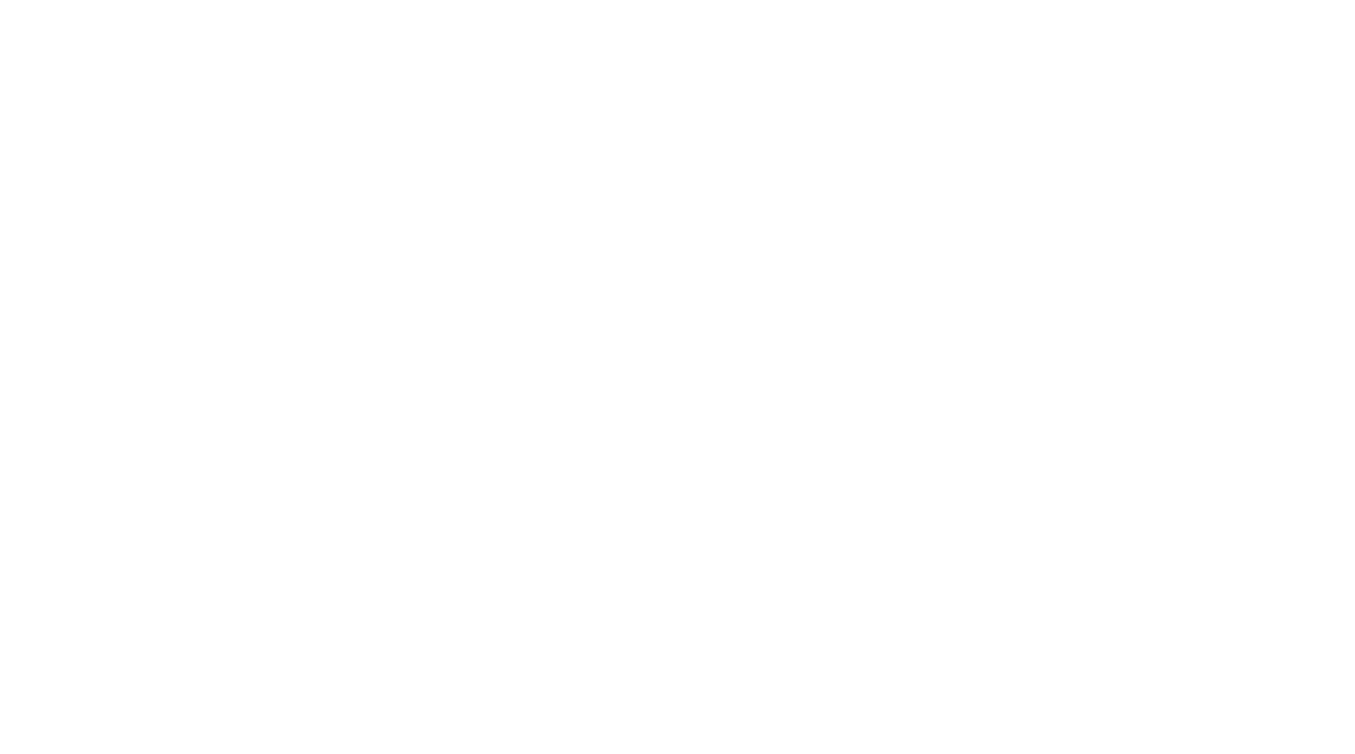 scroll, scrollTop: 0, scrollLeft: 0, axis: both 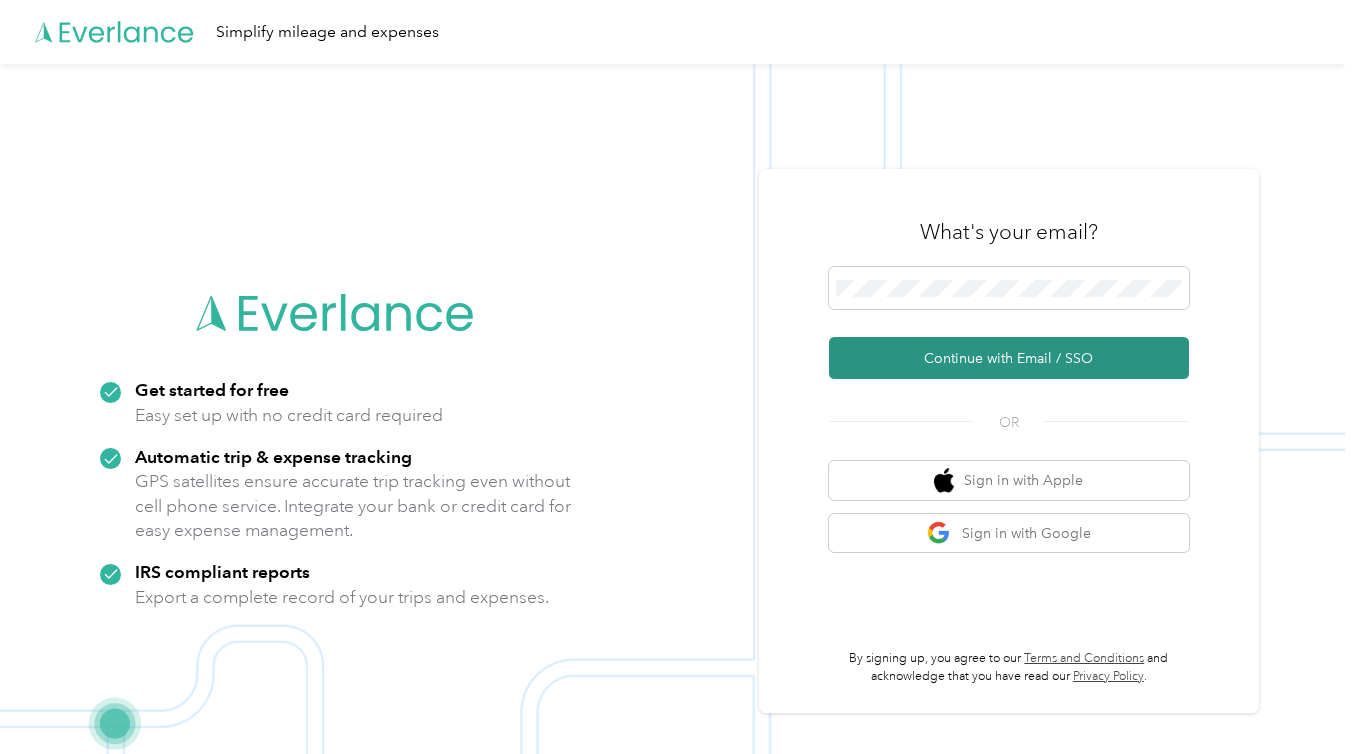 click on "Continue with Email / SSO" at bounding box center (1009, 358) 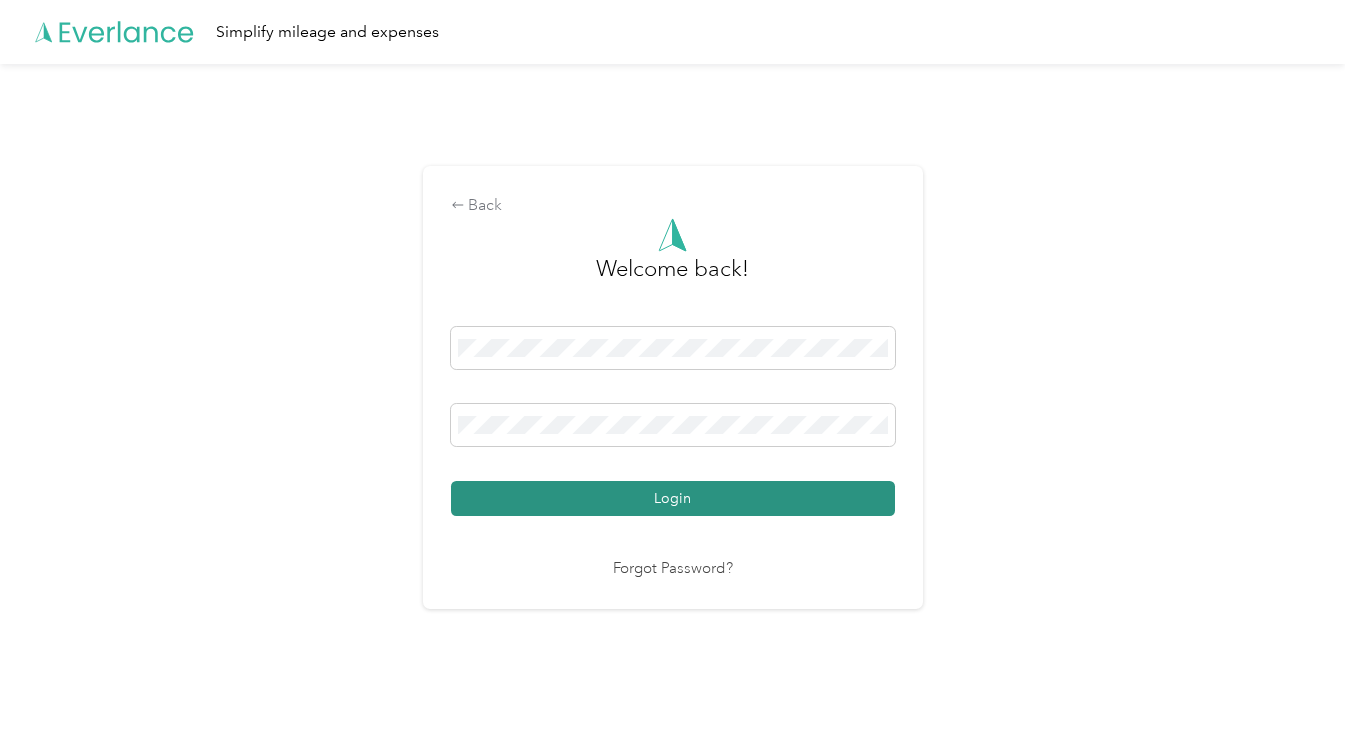 click on "Login" at bounding box center (673, 498) 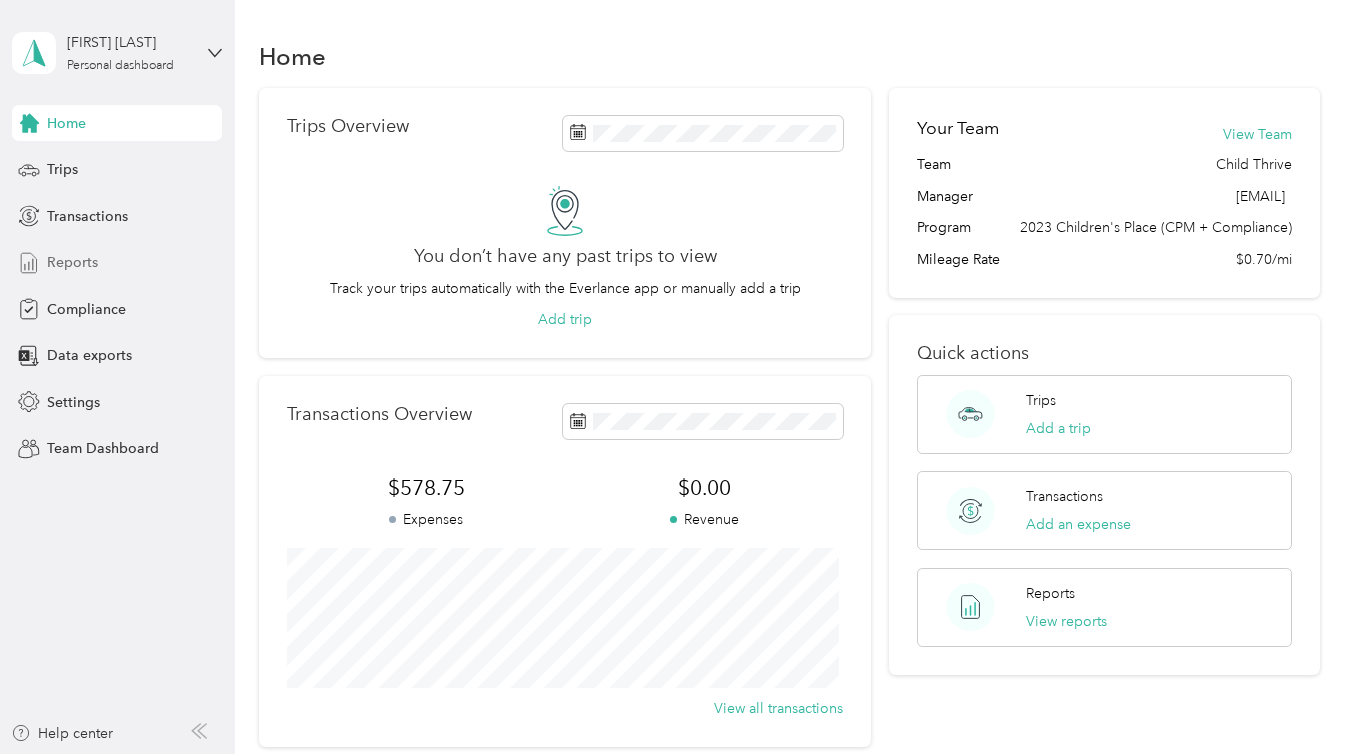 click on "Reports" at bounding box center [117, 263] 